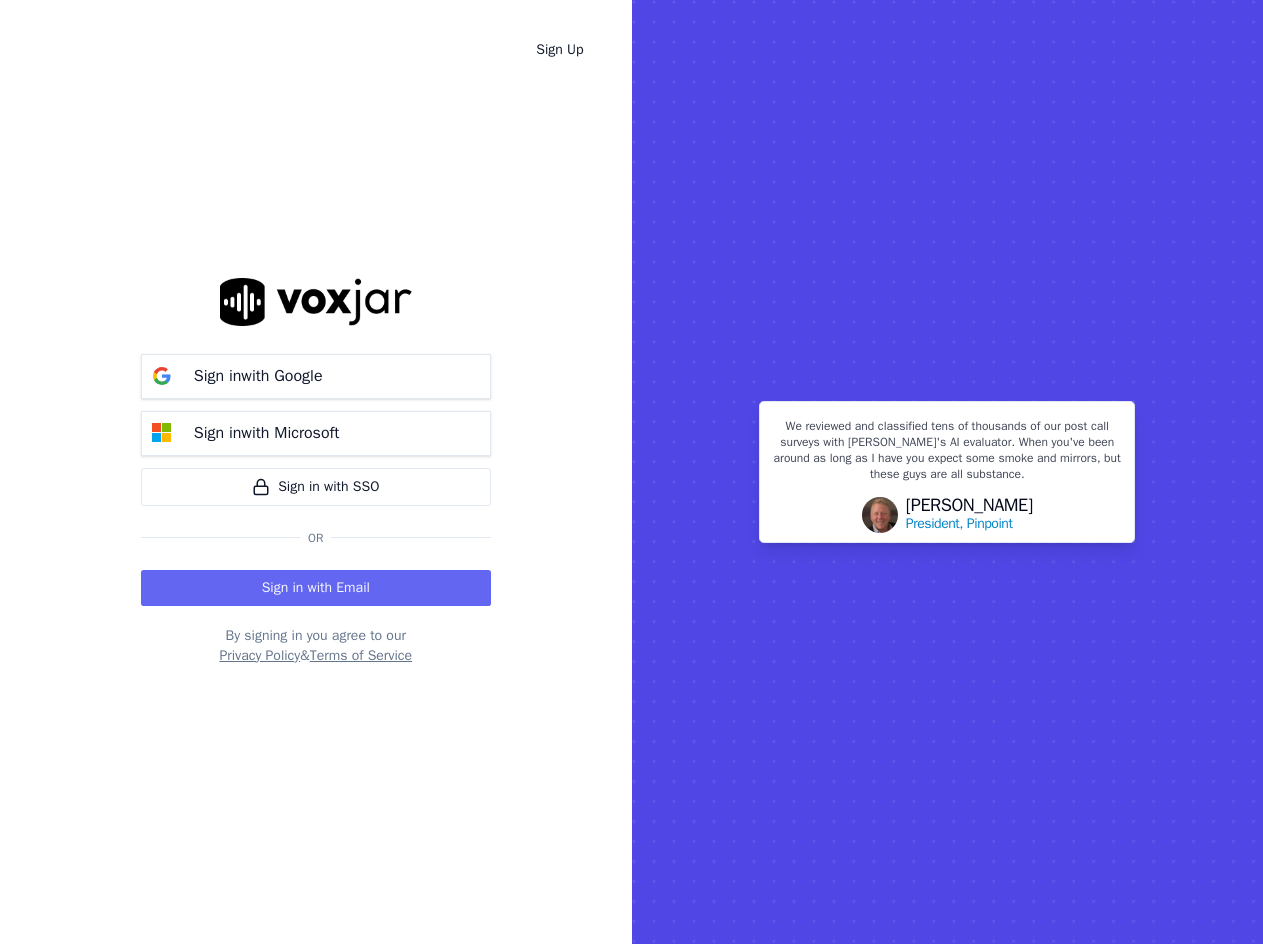 scroll, scrollTop: 0, scrollLeft: 0, axis: both 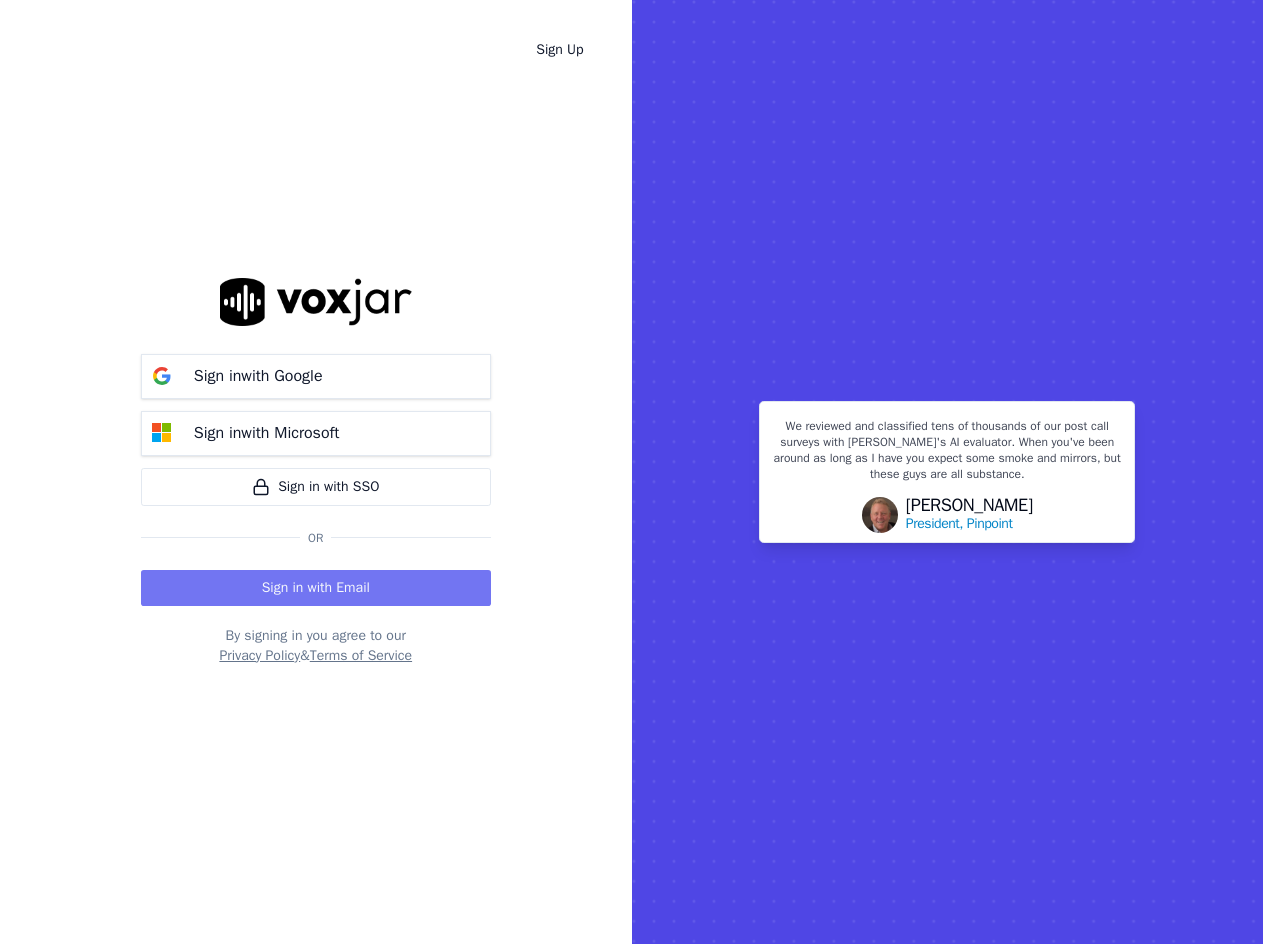click on "Sign in with Email" at bounding box center (316, 588) 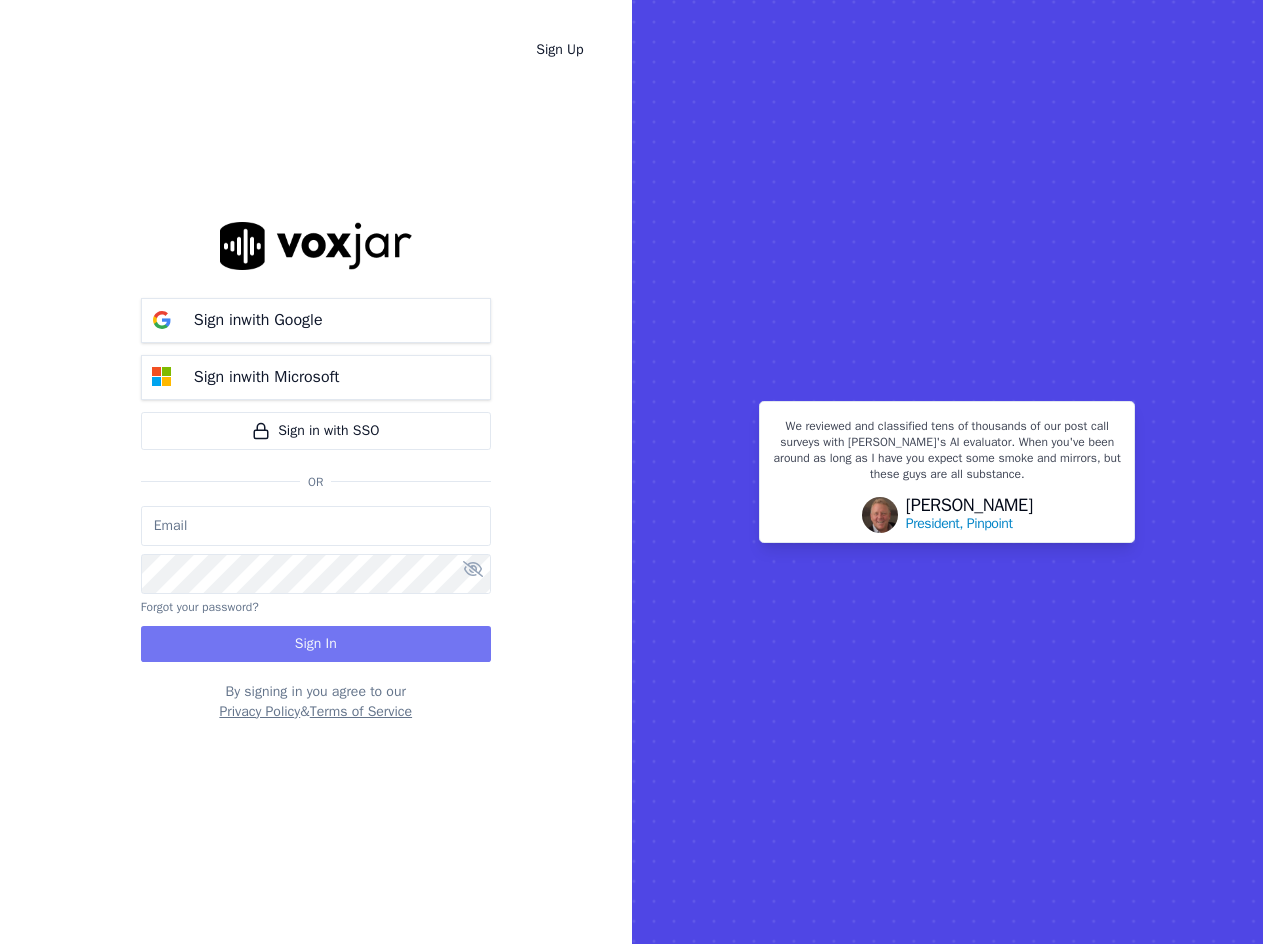 type on "jaimeibave@allstate.com" 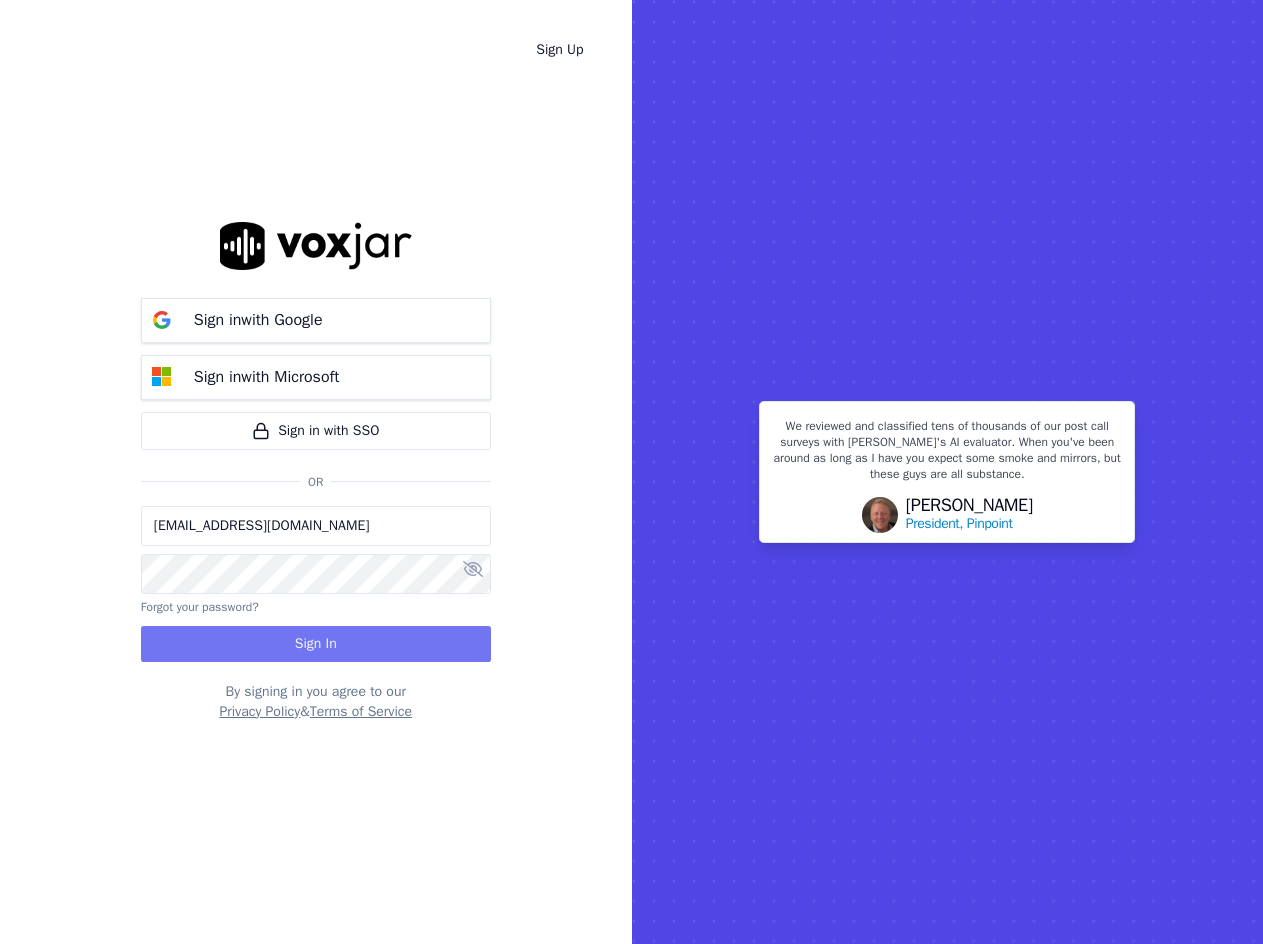 click on "Sign In" at bounding box center (316, 644) 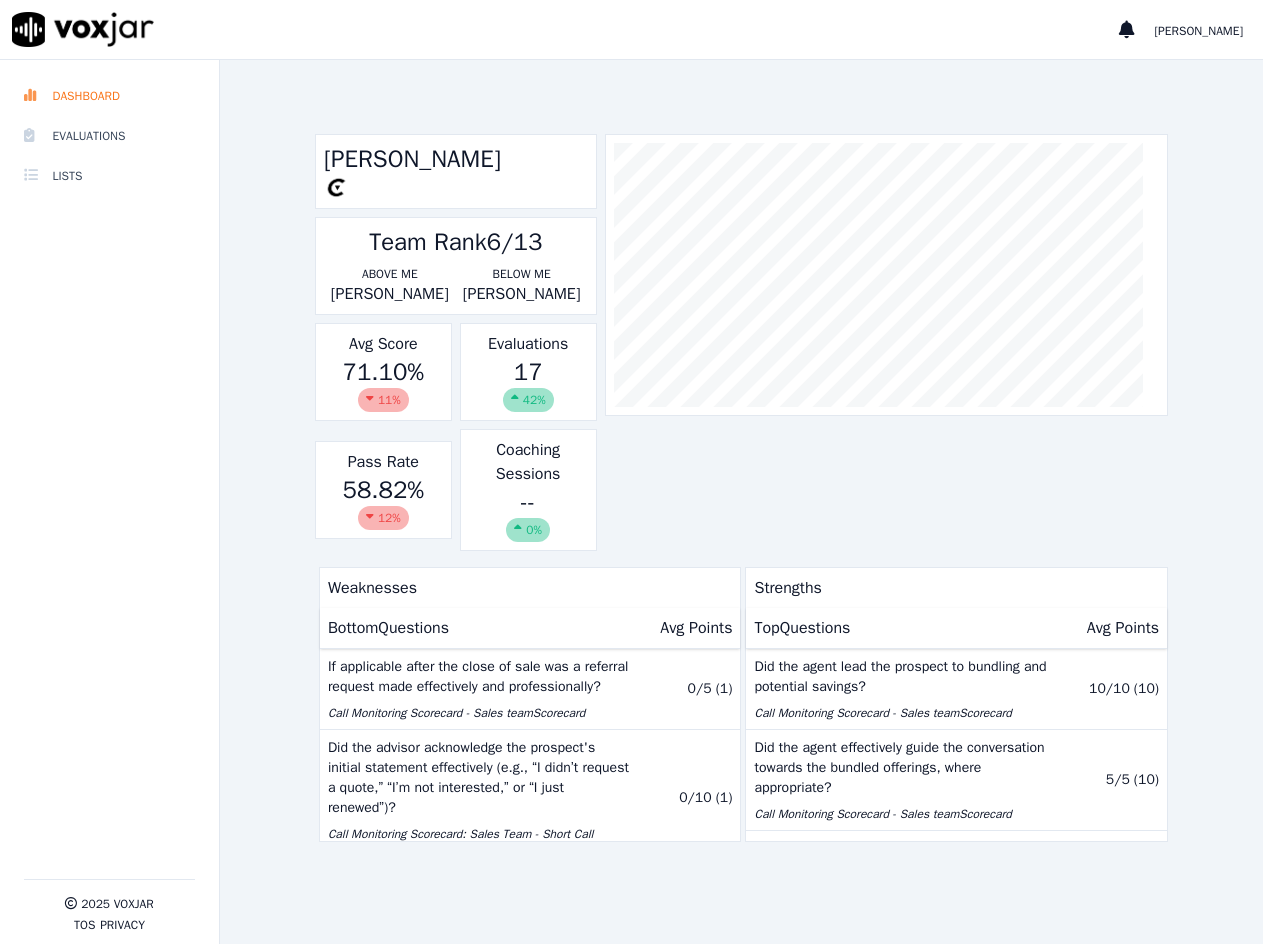 scroll, scrollTop: 0, scrollLeft: 0, axis: both 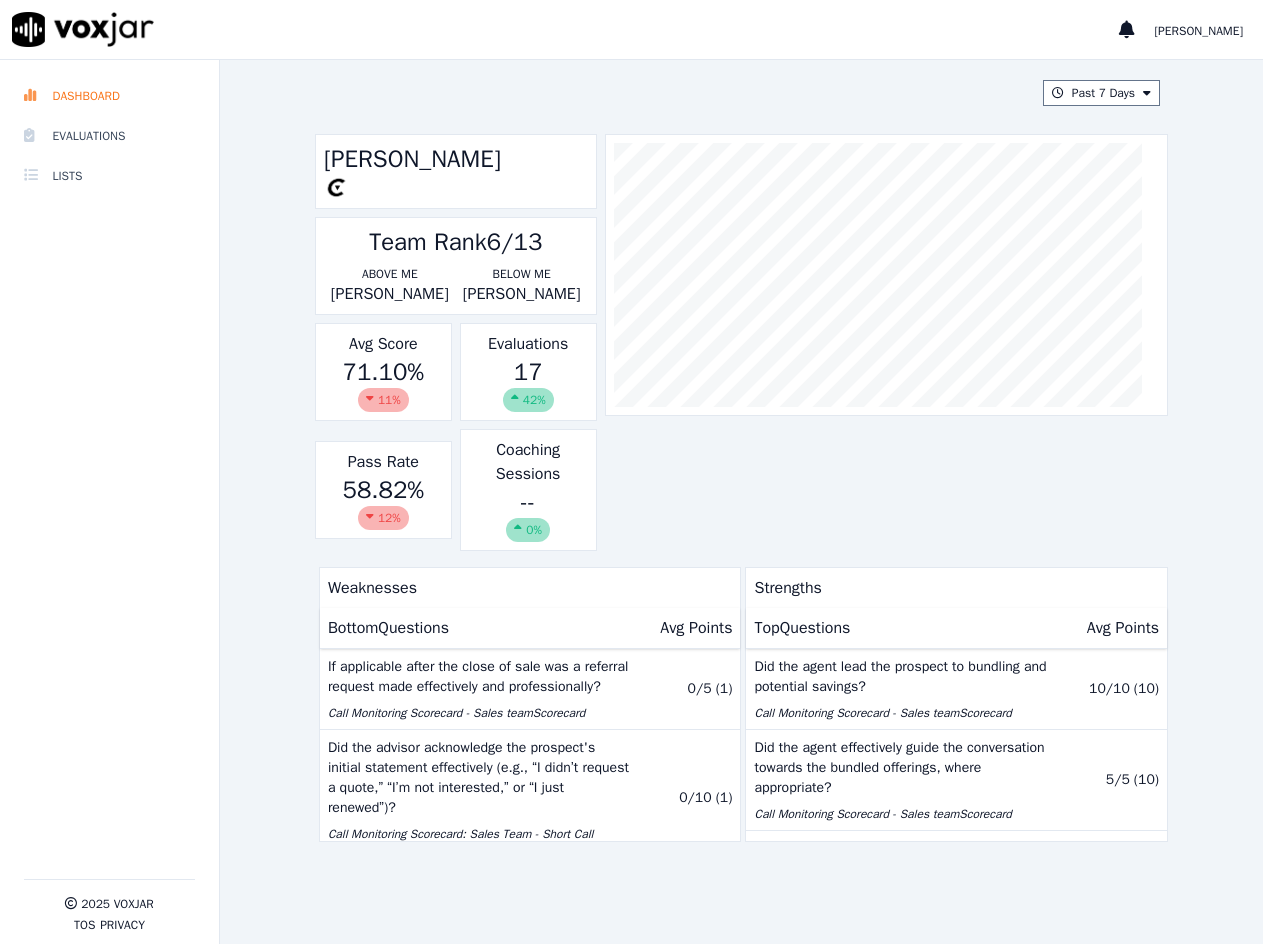 click on "[PERSON_NAME]         Team Rank
6/13   Above Me   [PERSON_NAME]   Below Me   [PERSON_NAME]   Avg Score
71.10 %
11 %   Evaluations
17     42 %   Pass Rate
58.82 %
12 %   Coaching Sessions
--
0%" at bounding box center [741, 342] 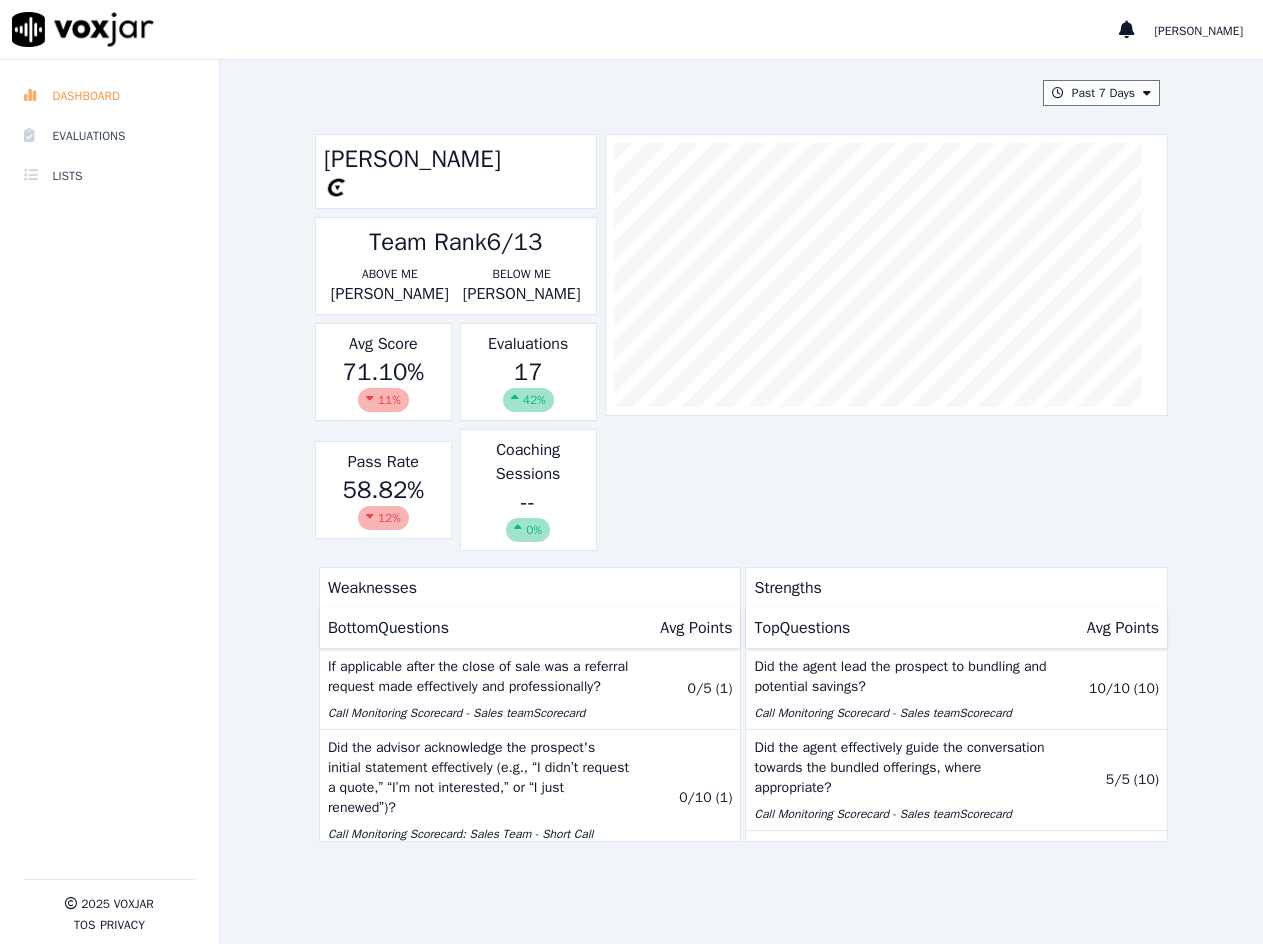 click on "Dashboard" at bounding box center (109, 96) 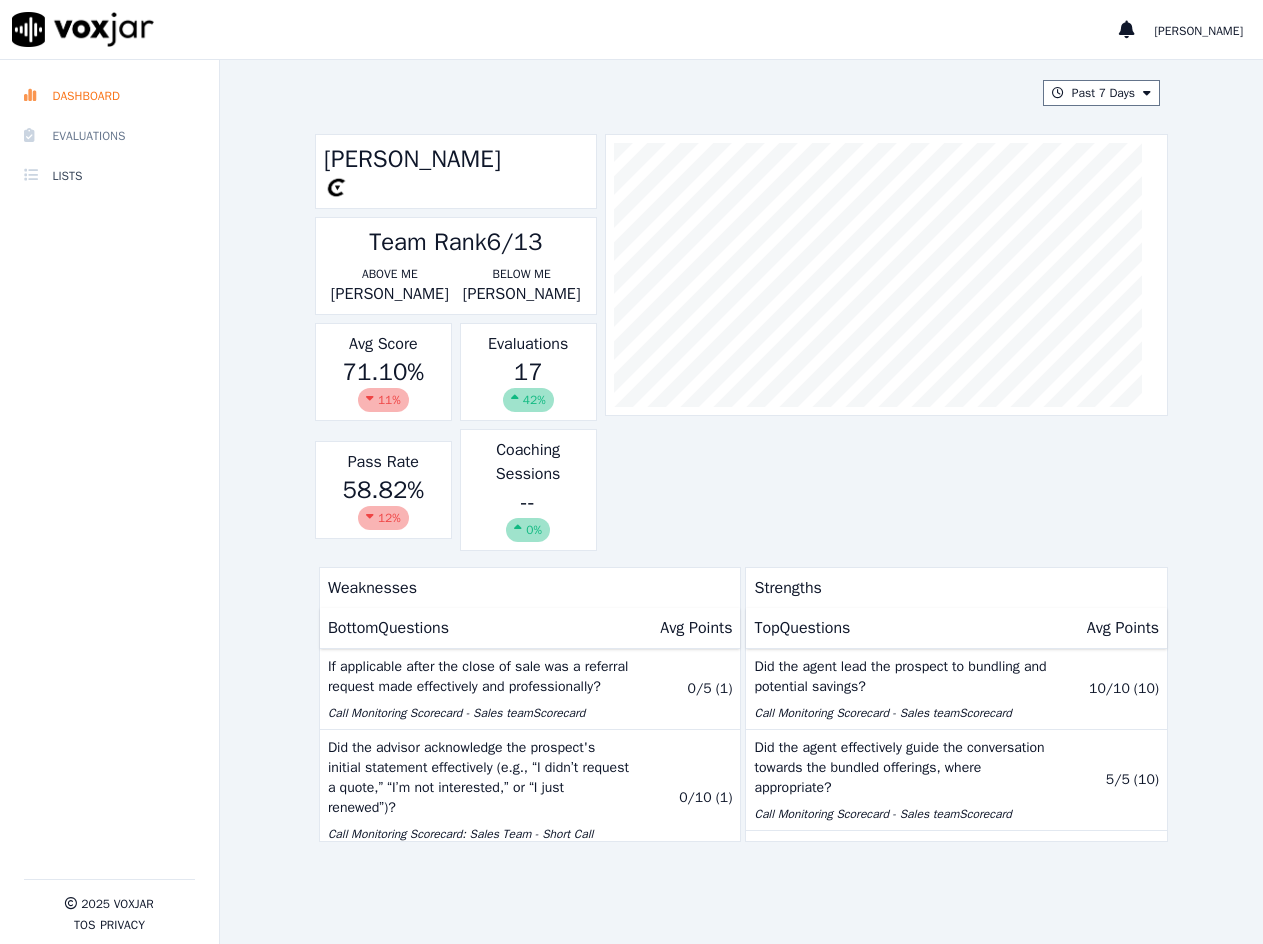 click on "Evaluations" at bounding box center (109, 136) 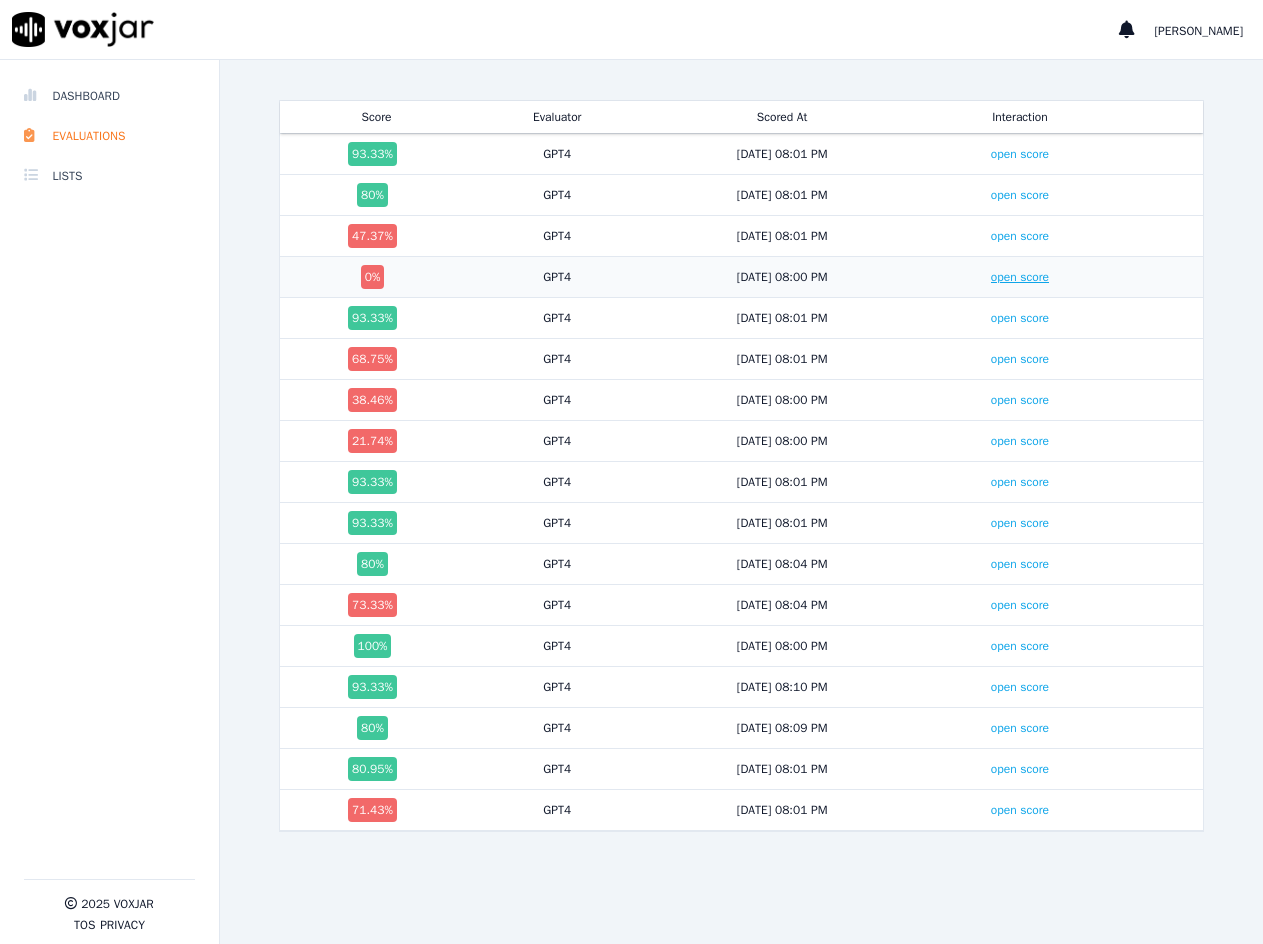 click on "open score" at bounding box center (1020, 277) 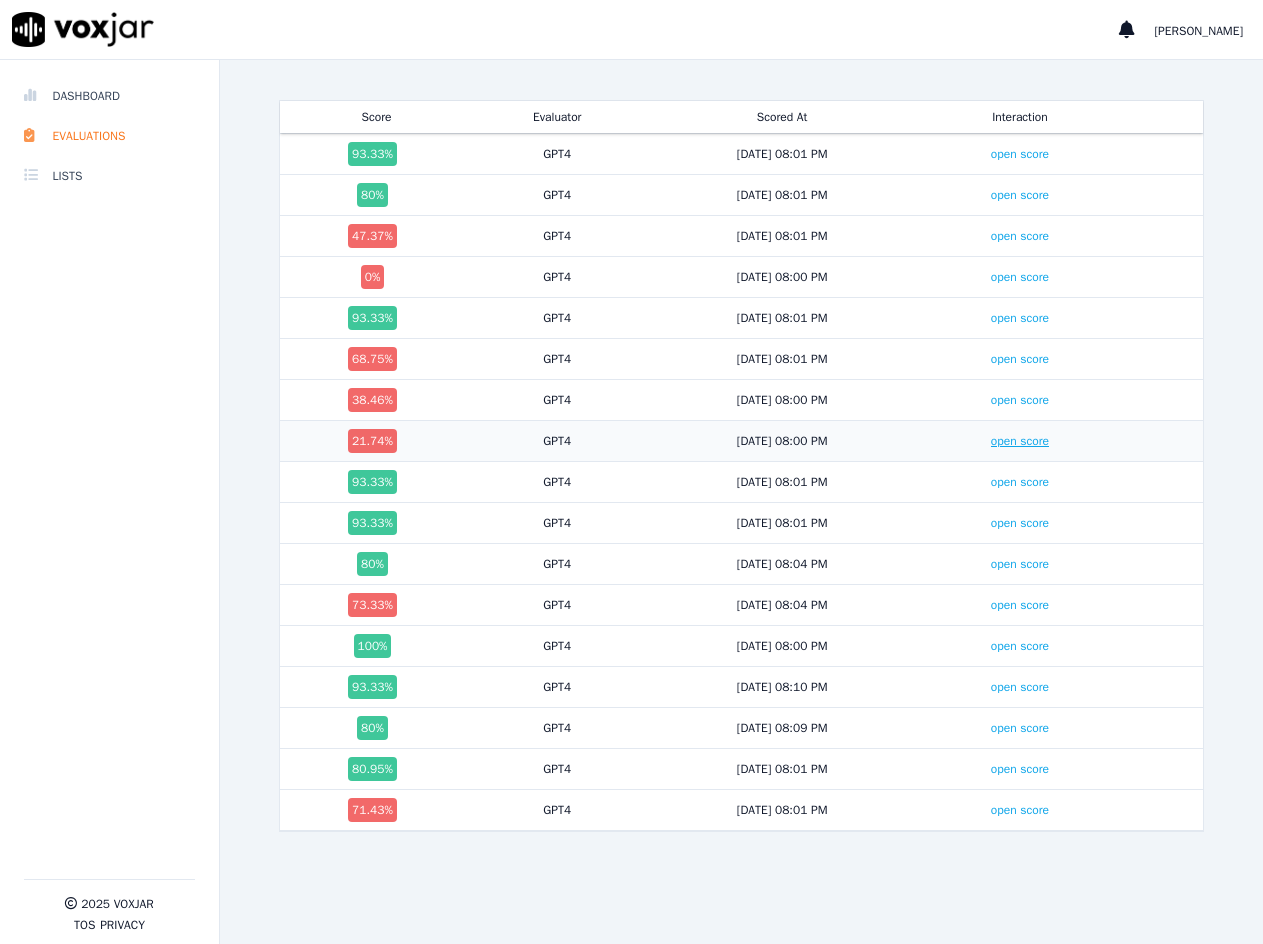 click on "open score" at bounding box center (1020, 441) 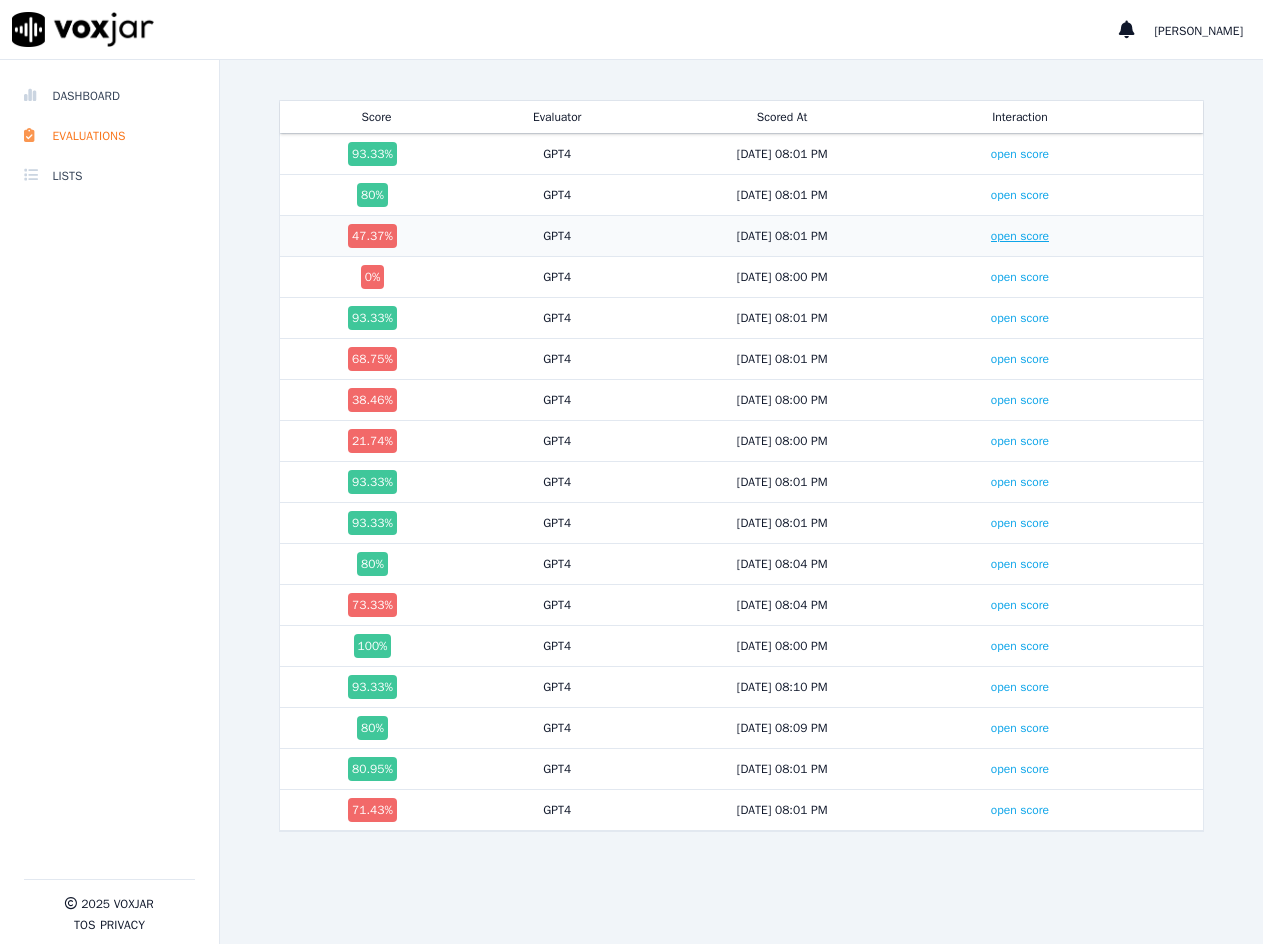 click on "open score" at bounding box center (1020, 236) 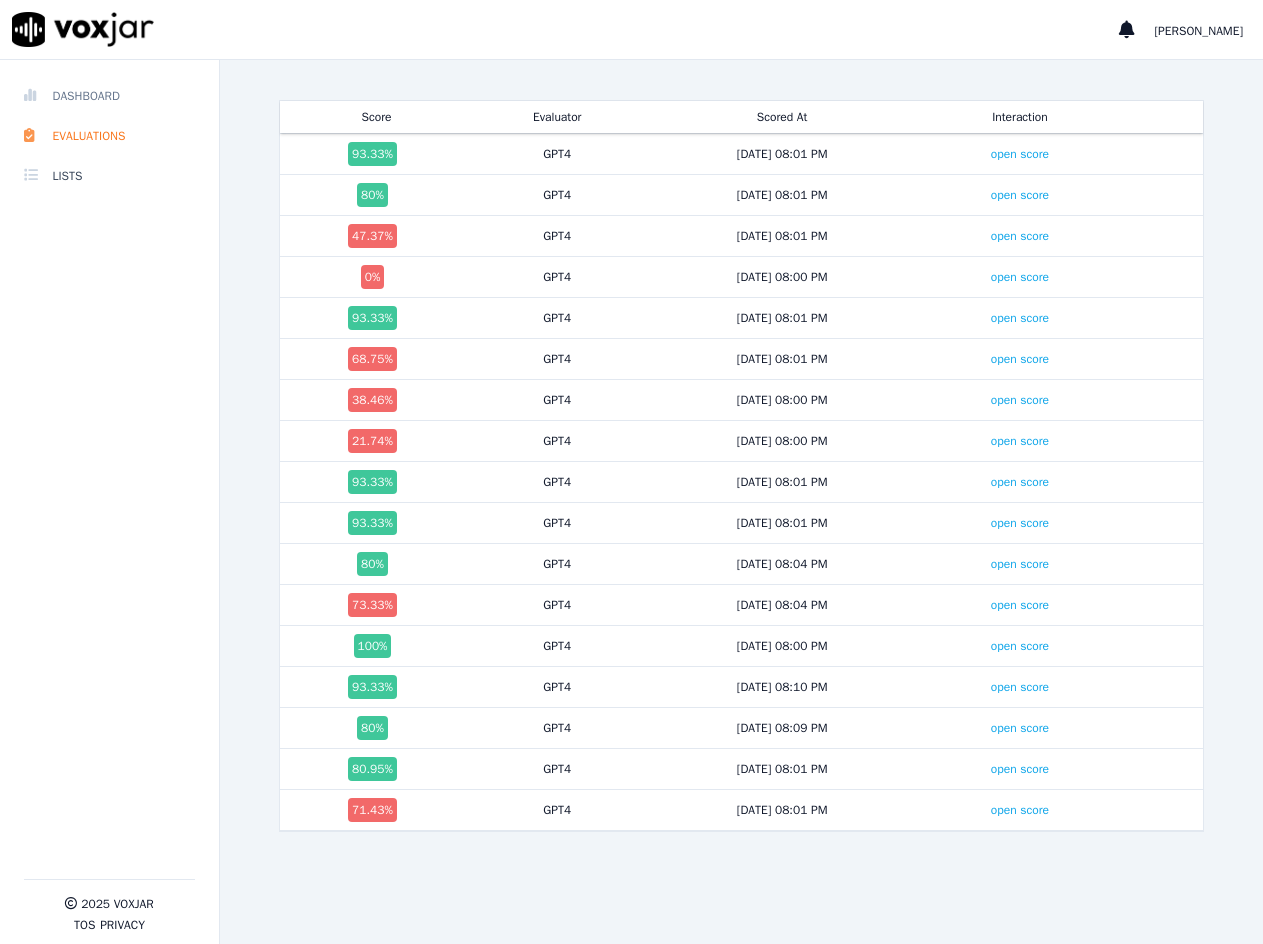 click on "Dashboard" at bounding box center [109, 96] 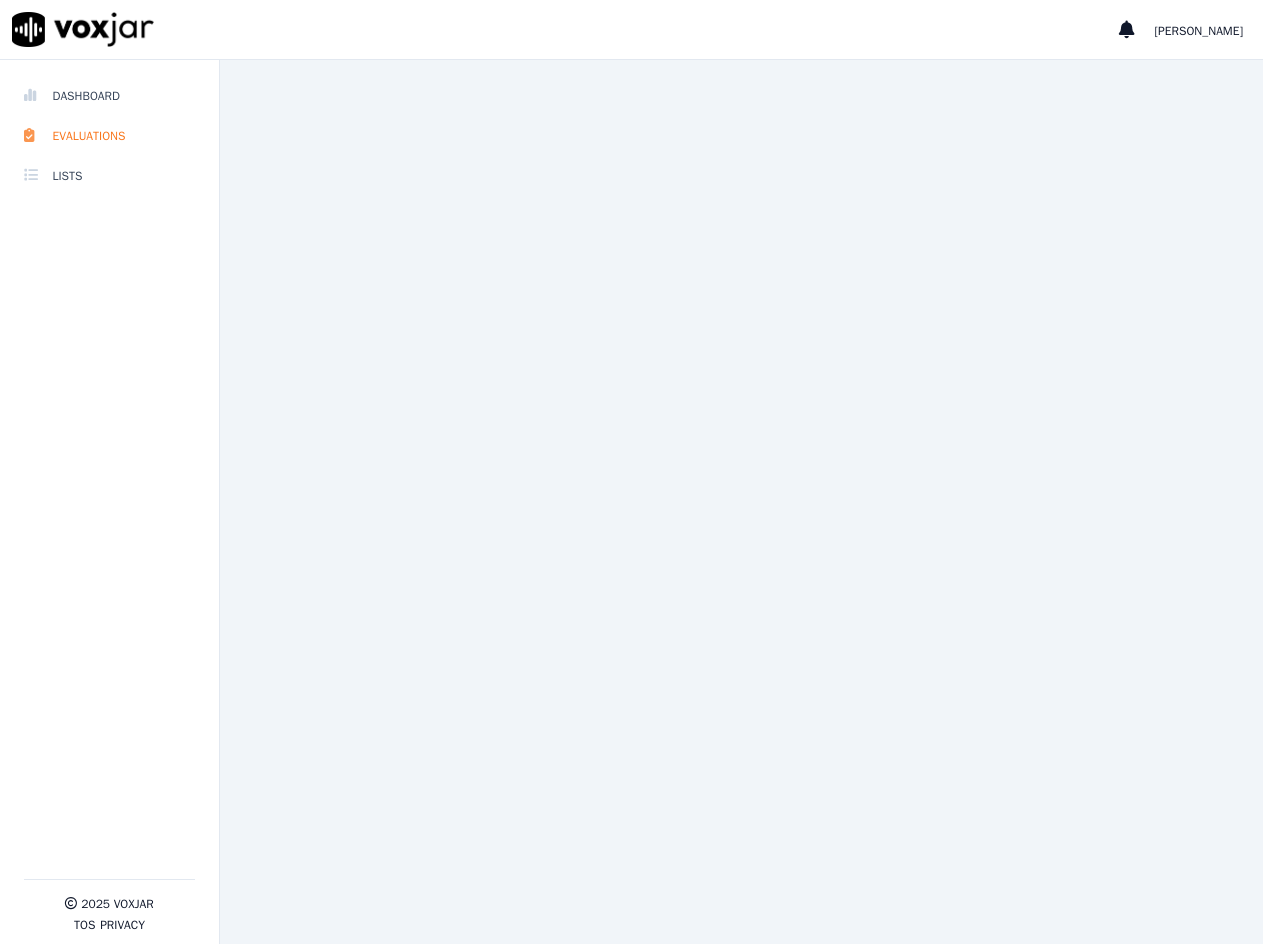 scroll, scrollTop: 0, scrollLeft: 0, axis: both 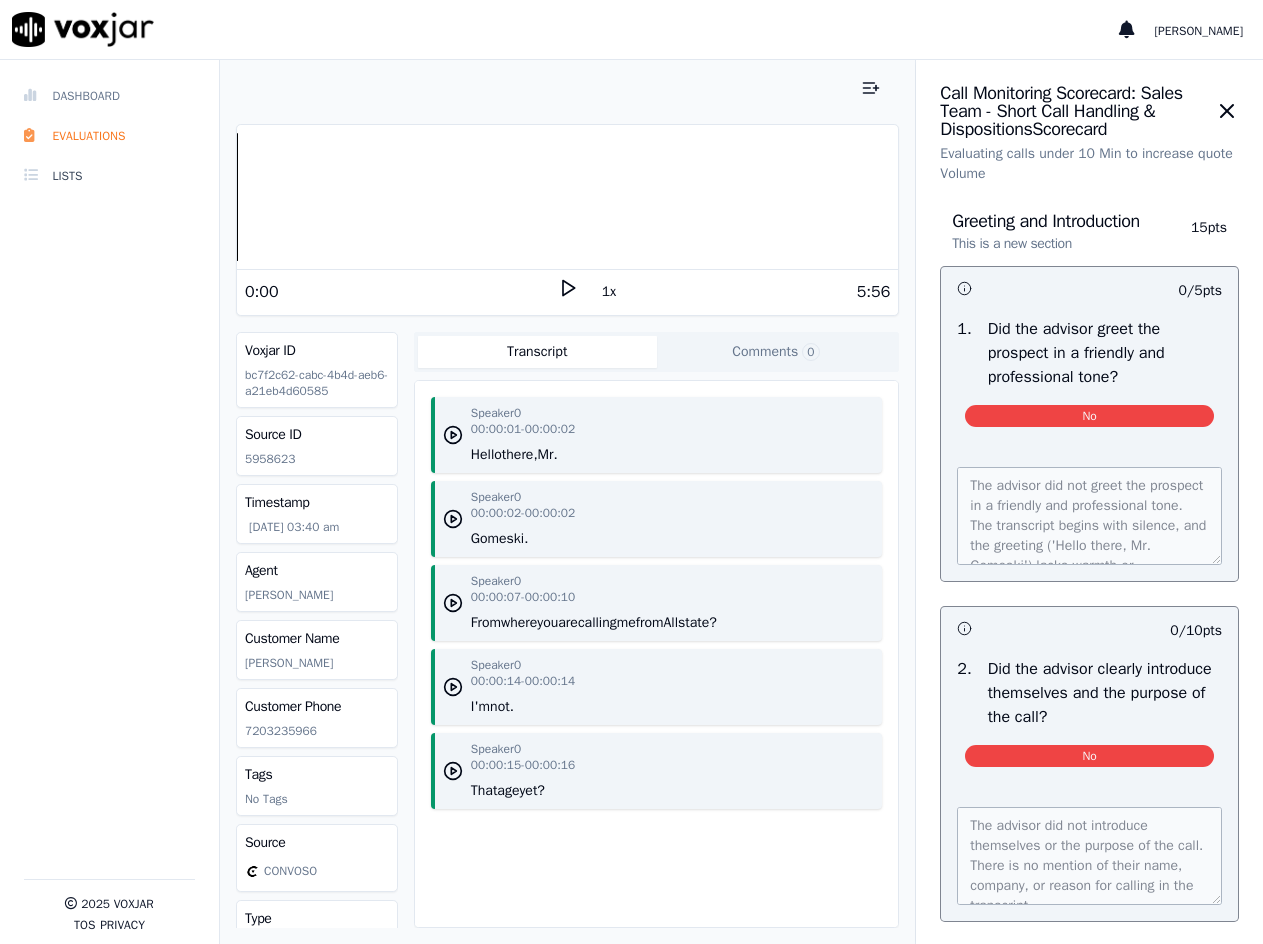 click on "Dashboard" at bounding box center (109, 96) 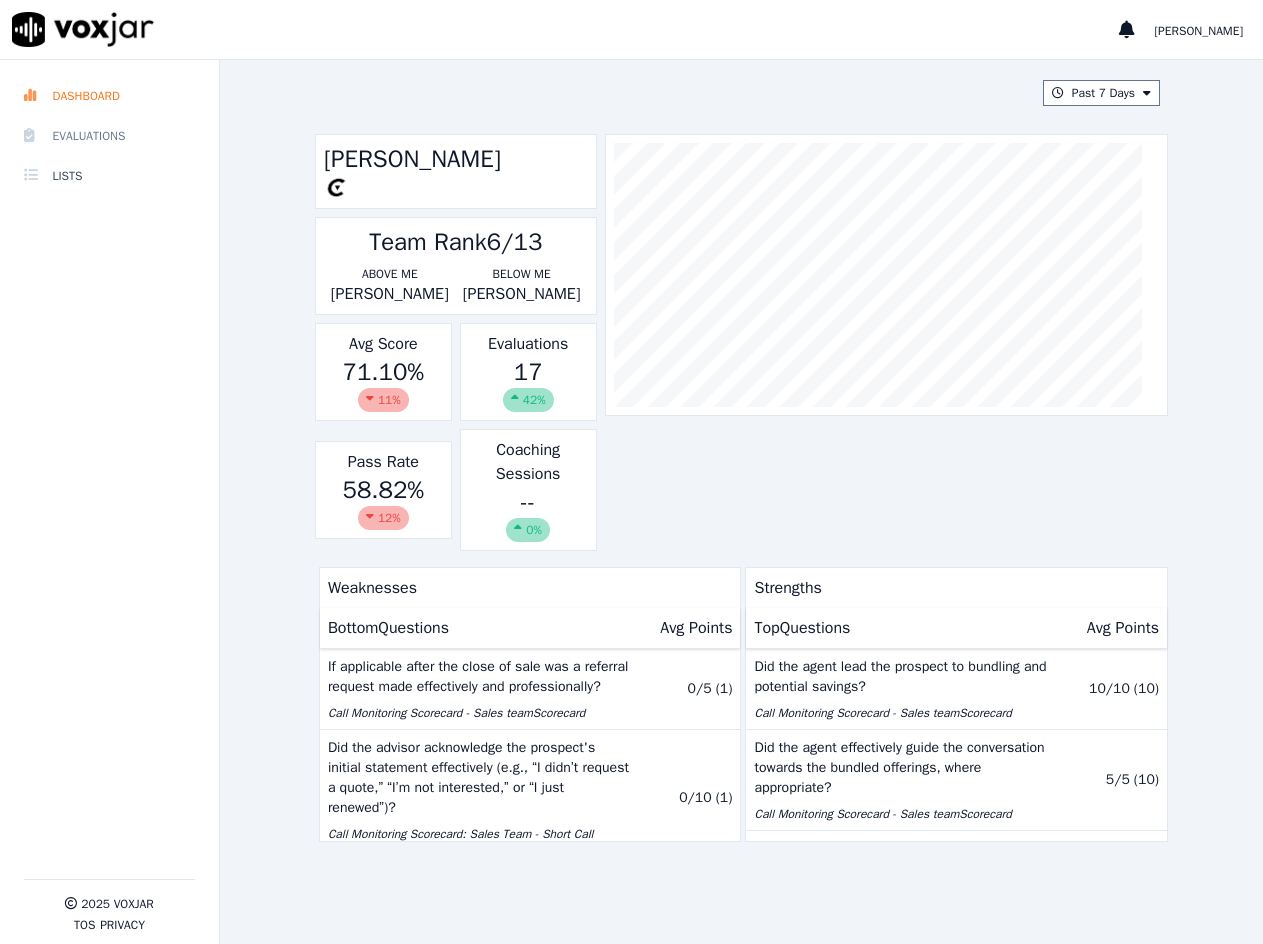 click on "Evaluations" at bounding box center [109, 136] 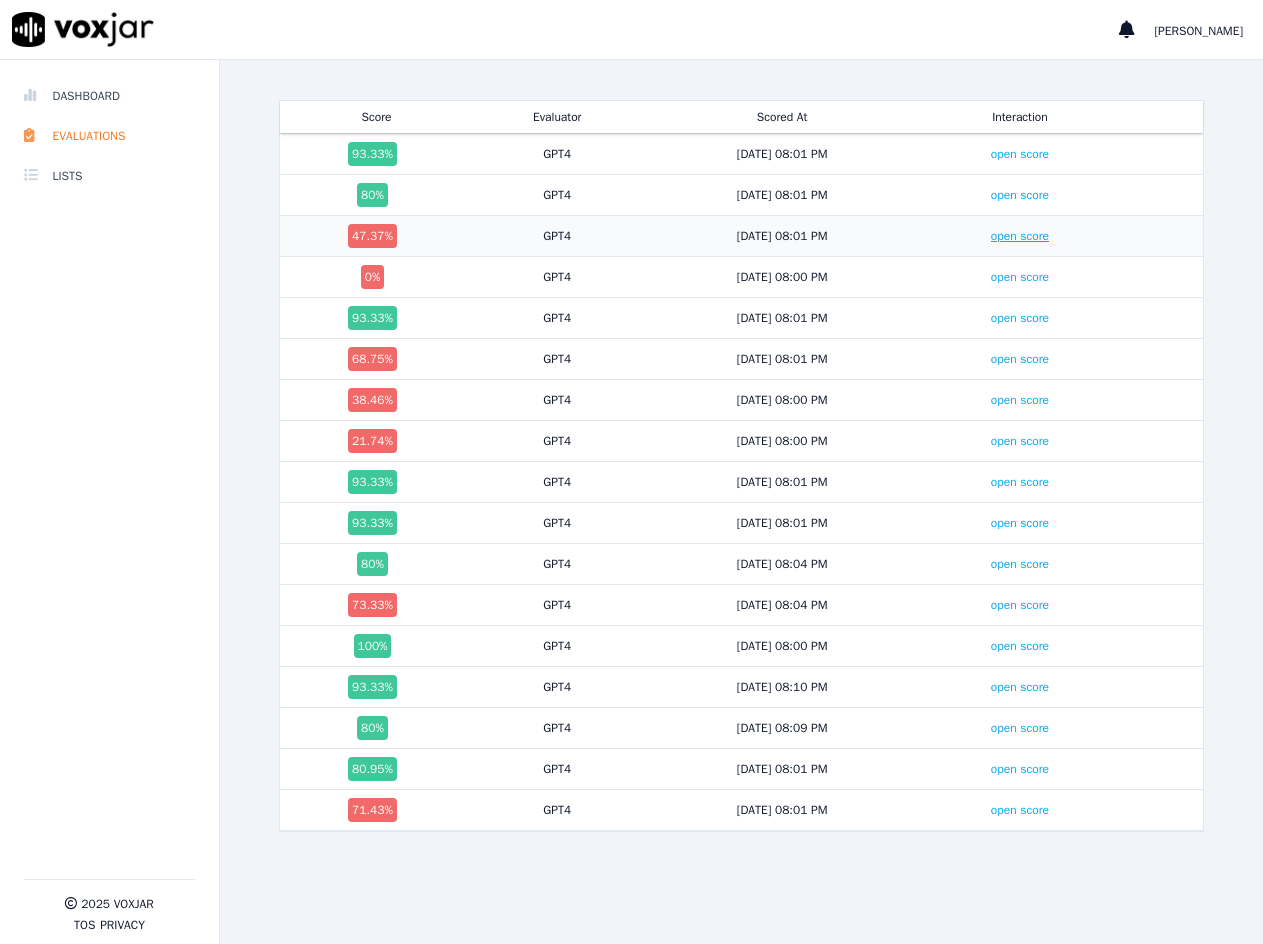 click on "open score" at bounding box center [1020, 236] 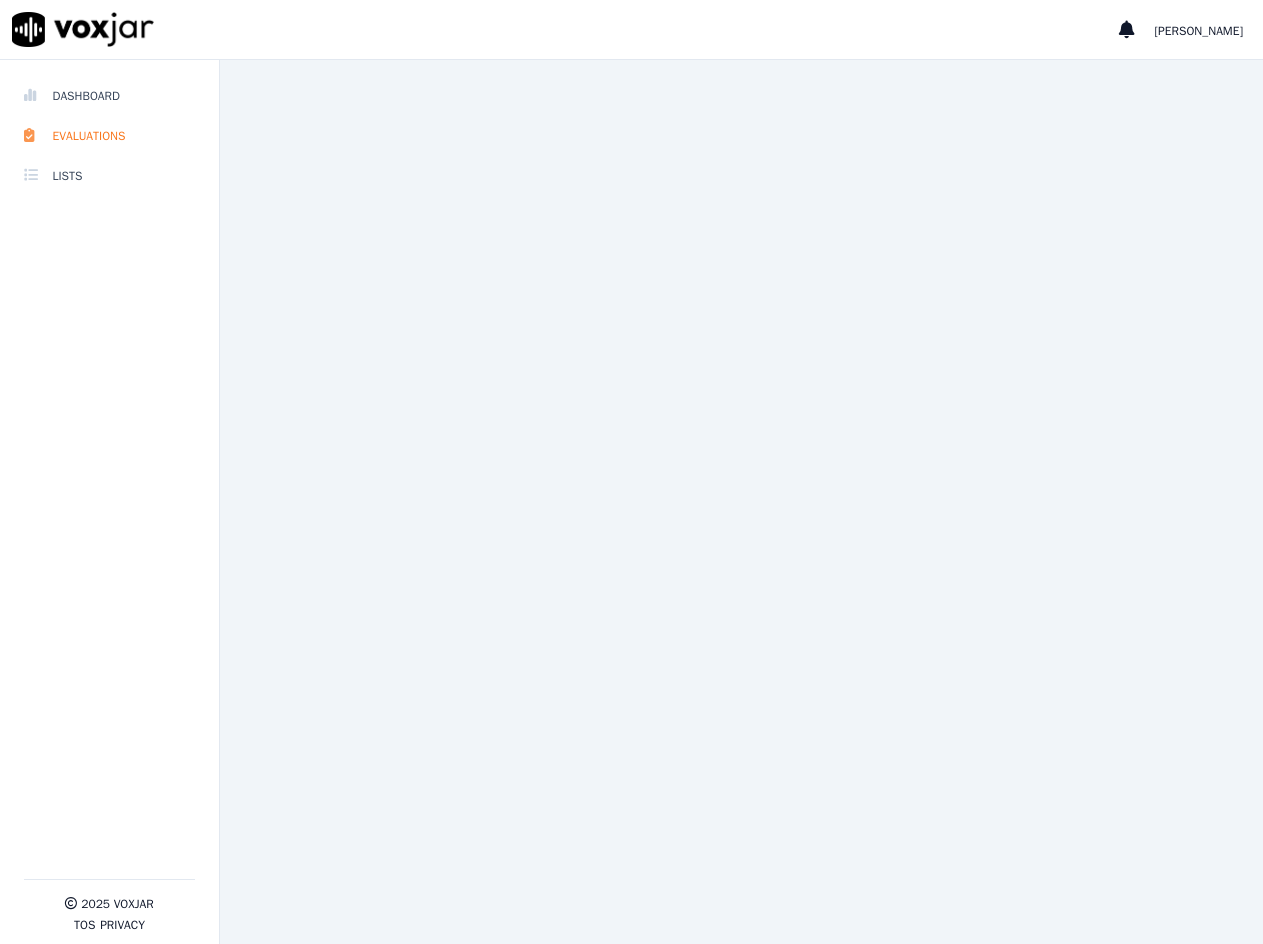 scroll, scrollTop: 0, scrollLeft: 0, axis: both 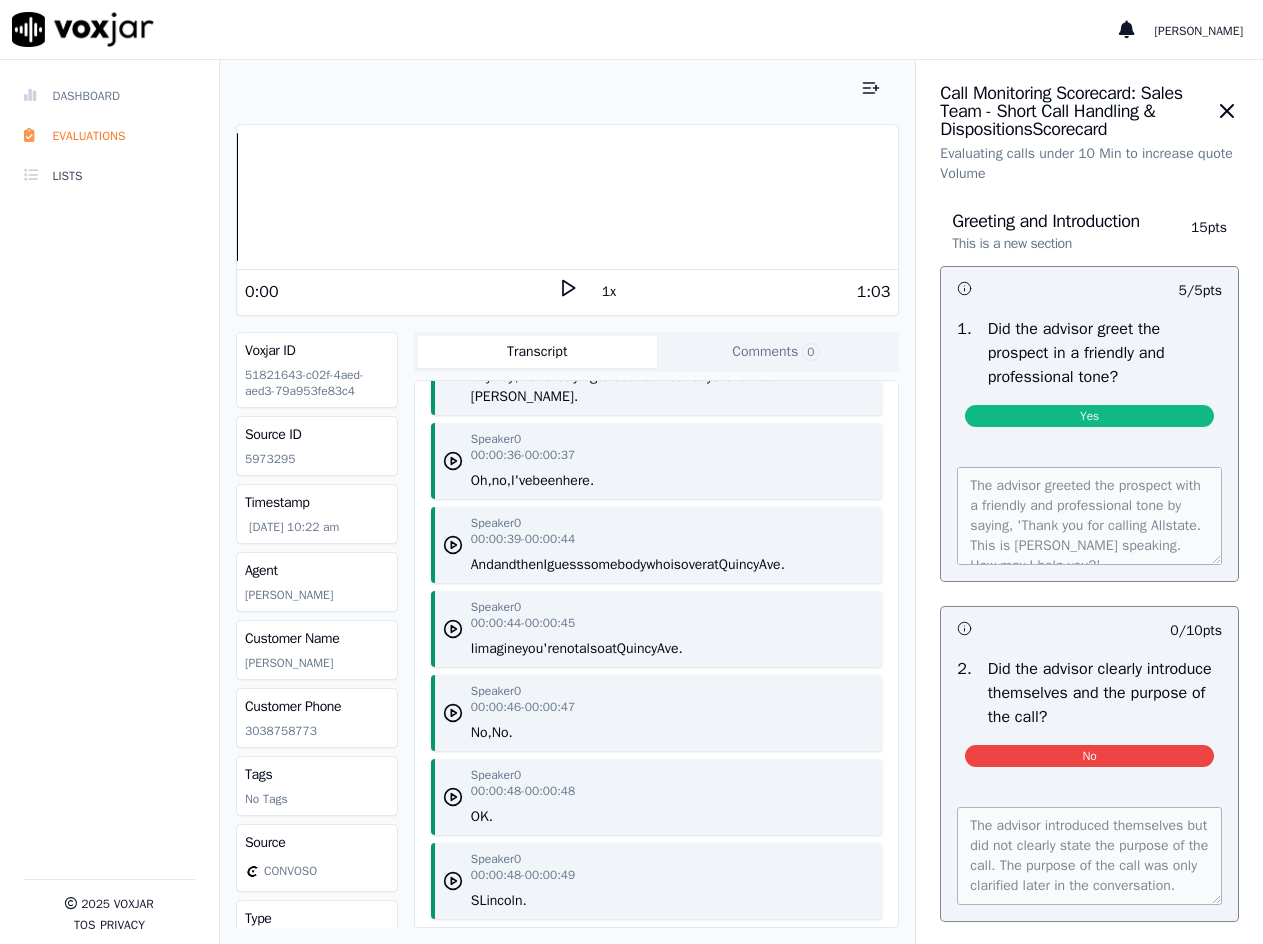 click on "Dashboard" at bounding box center [109, 96] 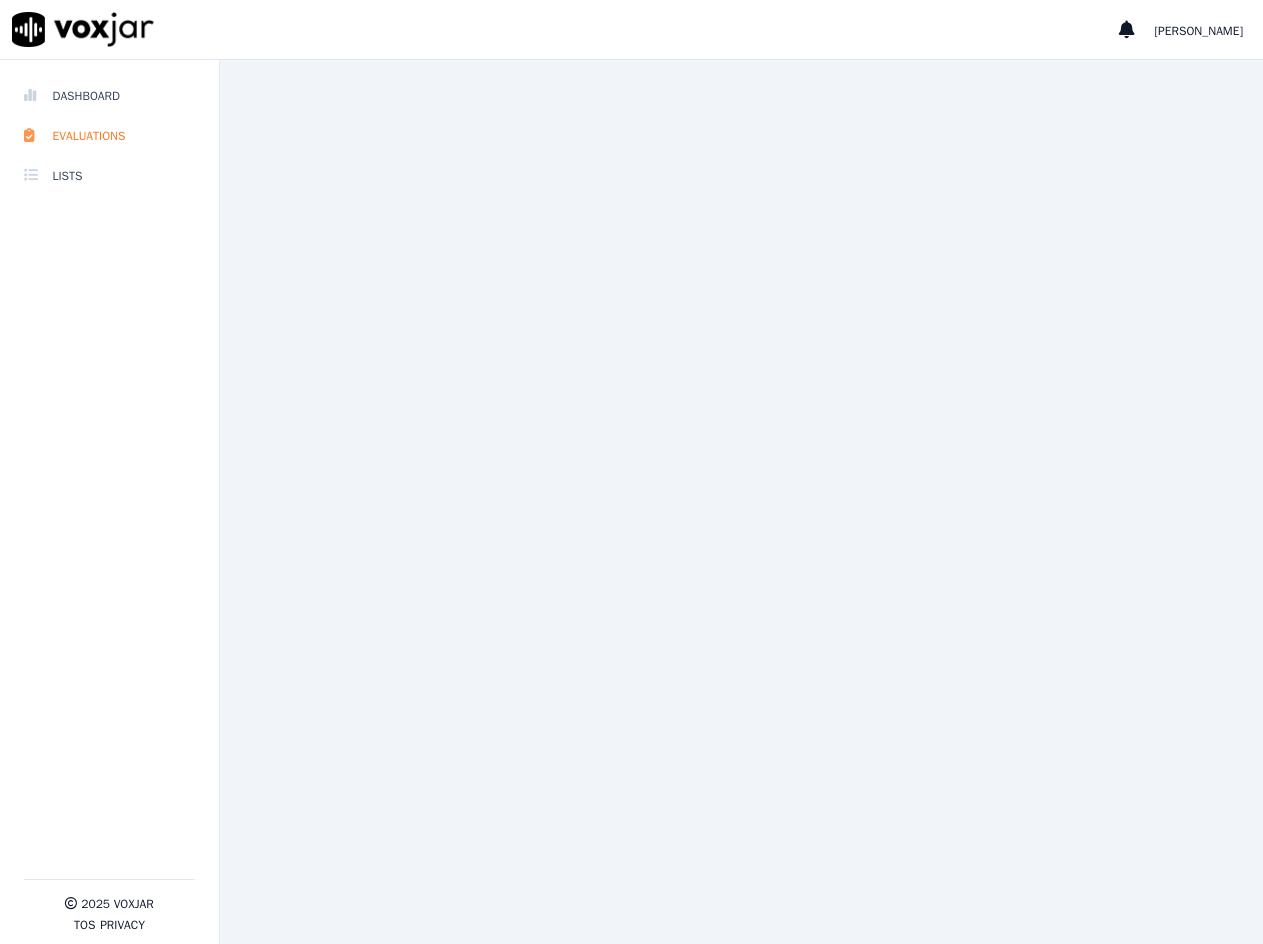 scroll, scrollTop: 0, scrollLeft: 0, axis: both 